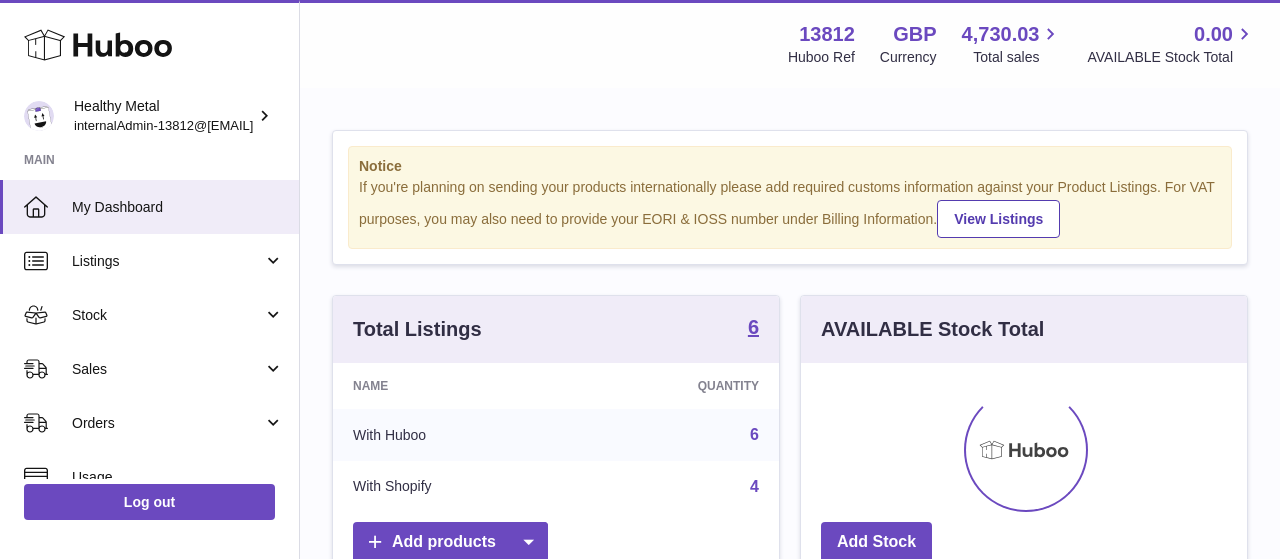 scroll, scrollTop: 0, scrollLeft: 0, axis: both 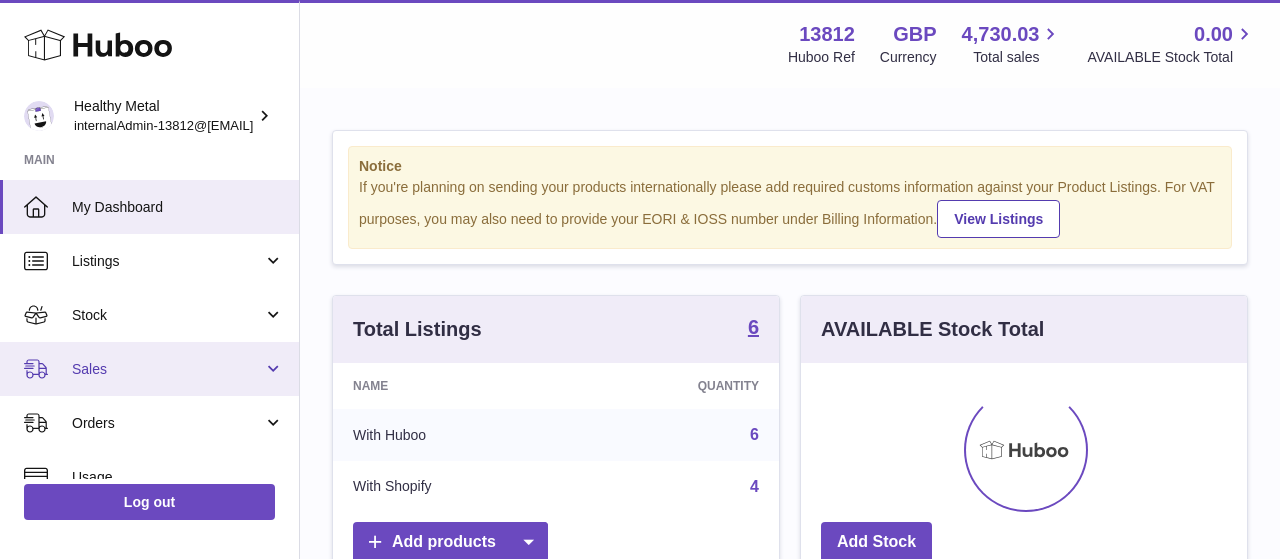 click on "Sales" at bounding box center (149, 369) 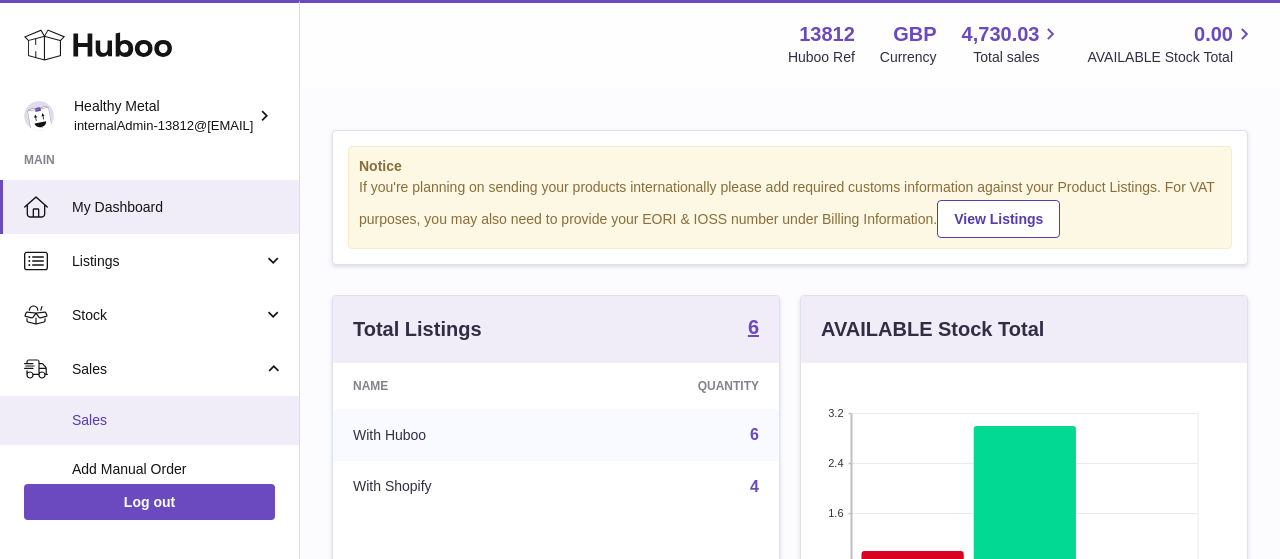 click on "Sales" at bounding box center (178, 420) 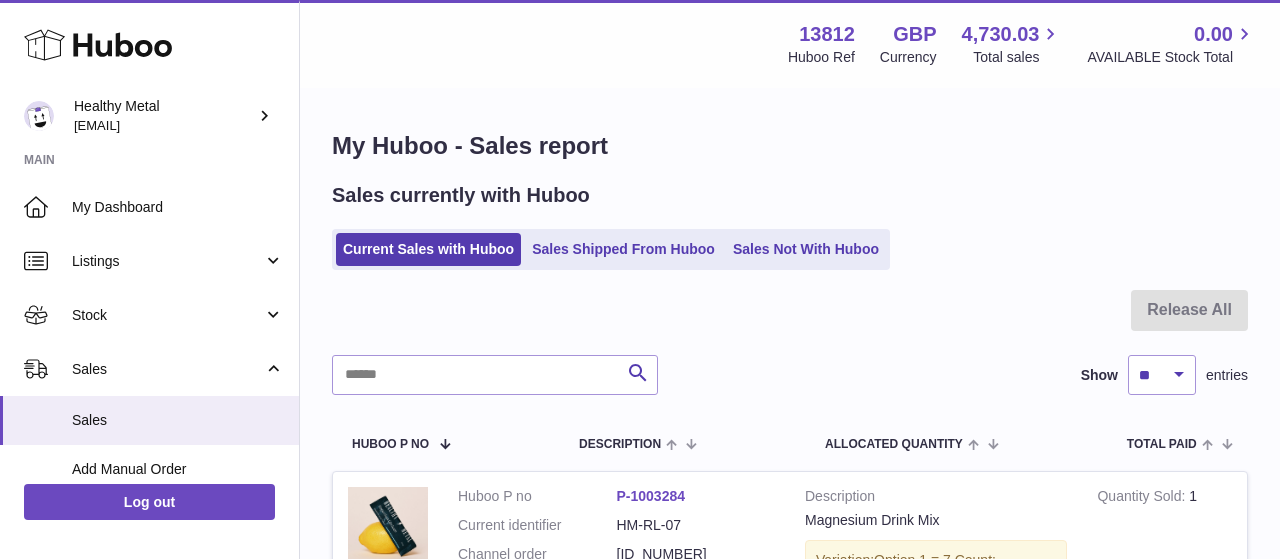scroll, scrollTop: 0, scrollLeft: 0, axis: both 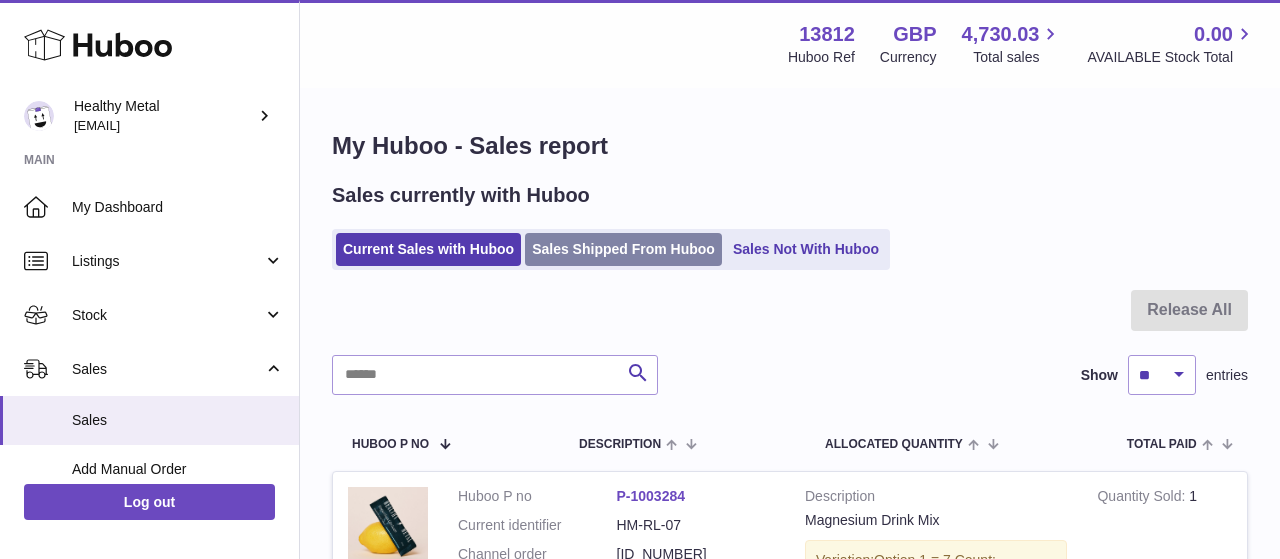 click on "Sales Shipped From Huboo" at bounding box center (623, 249) 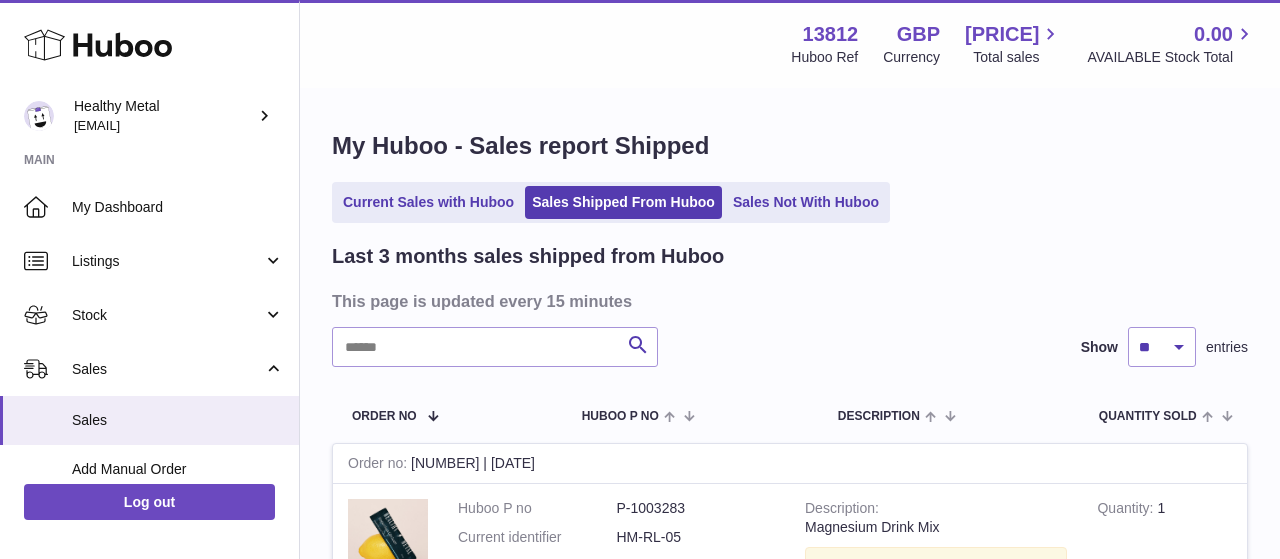 scroll, scrollTop: 0, scrollLeft: 0, axis: both 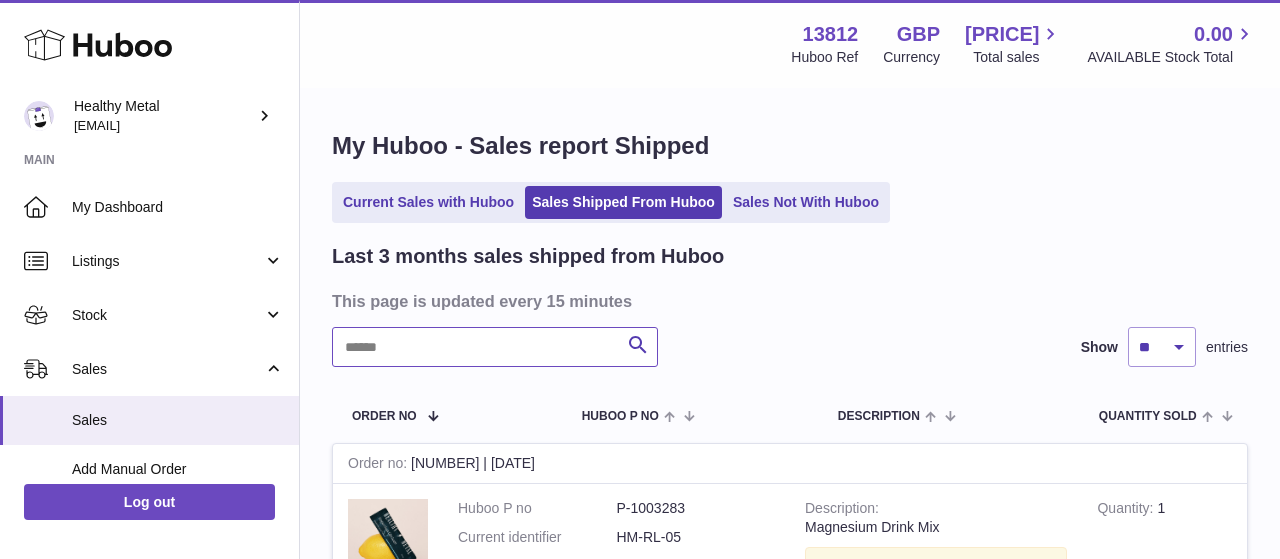 click at bounding box center (495, 347) 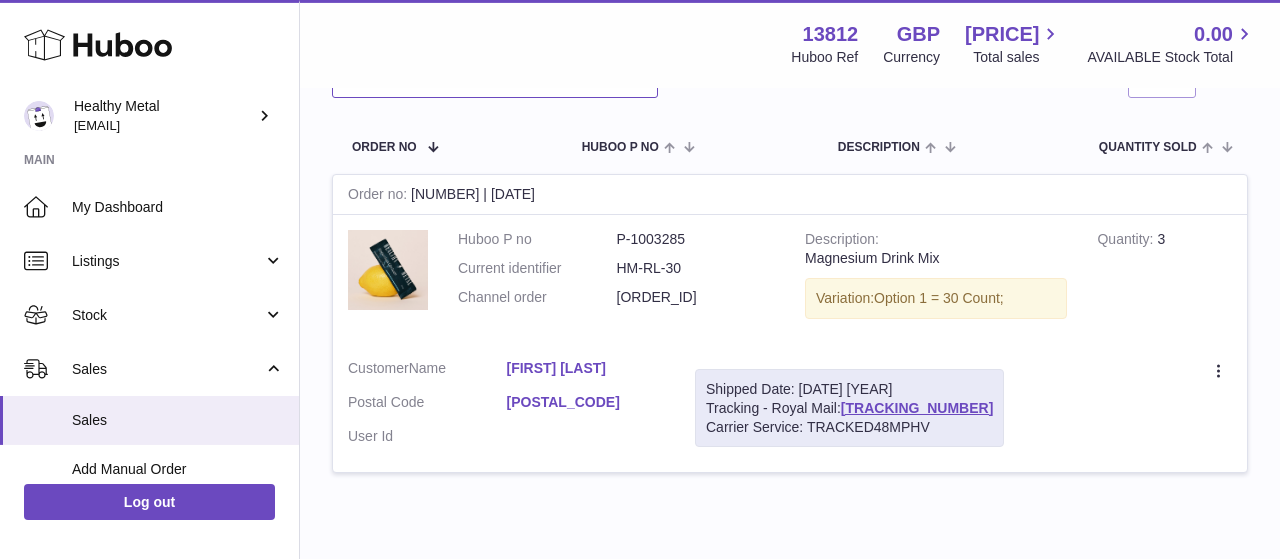scroll, scrollTop: 312, scrollLeft: 0, axis: vertical 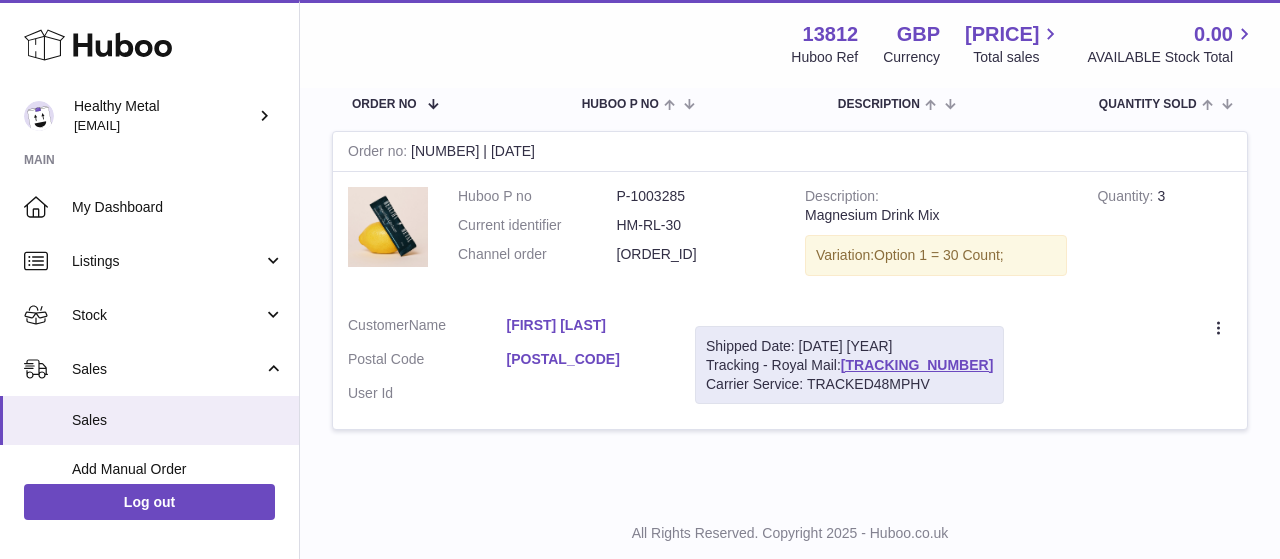 drag, startPoint x: 856, startPoint y: 363, endPoint x: 979, endPoint y: 357, distance: 123.146255 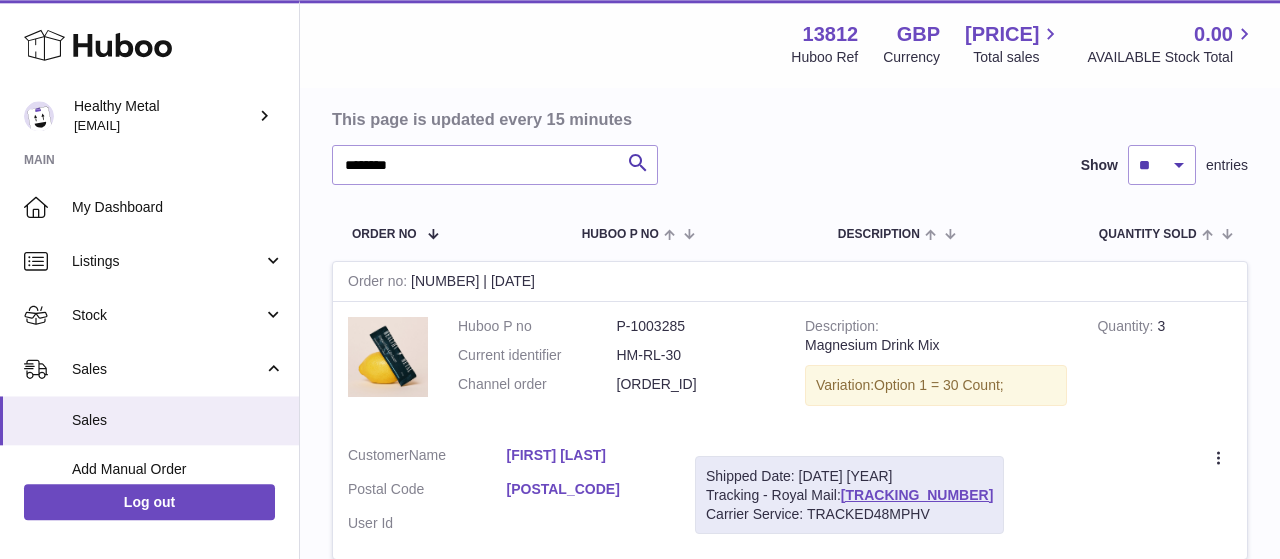 scroll, scrollTop: 0, scrollLeft: 0, axis: both 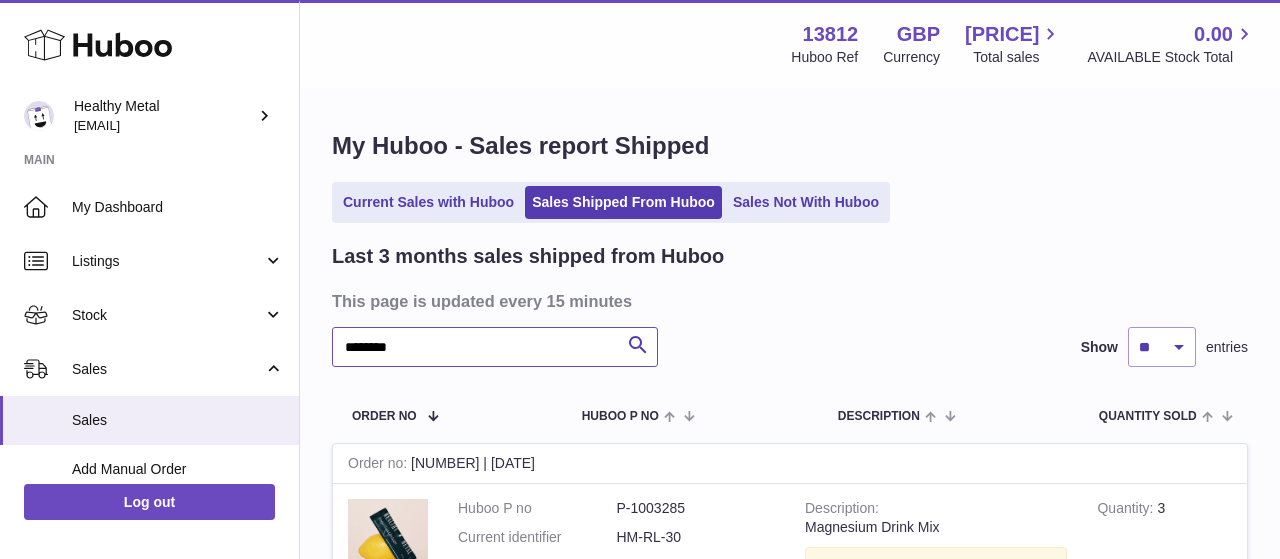 click on "********" at bounding box center (495, 347) 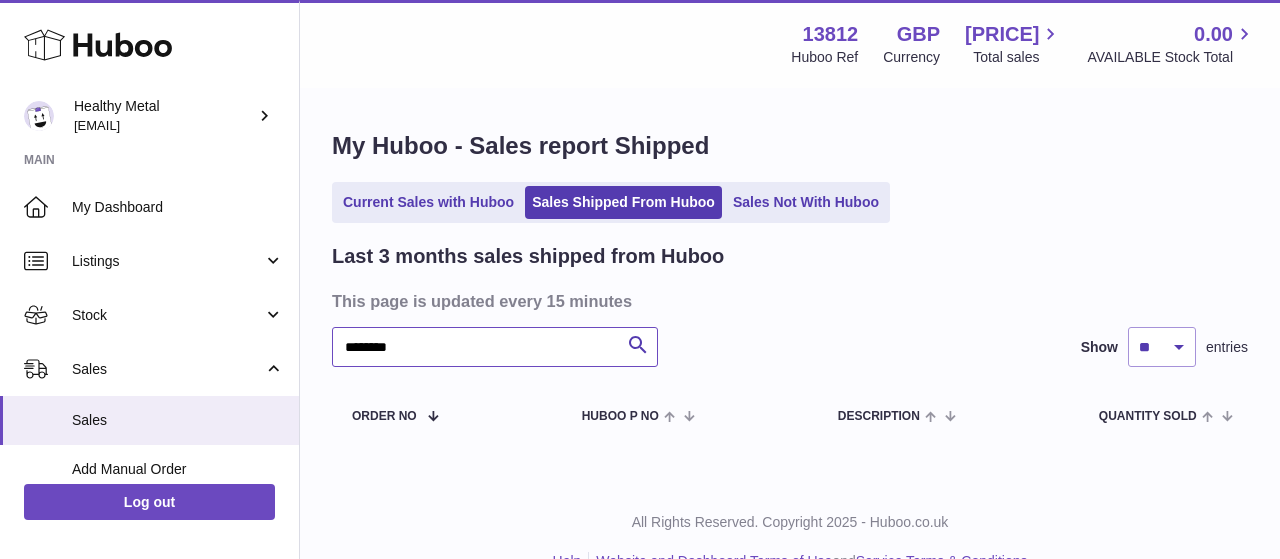type on "********" 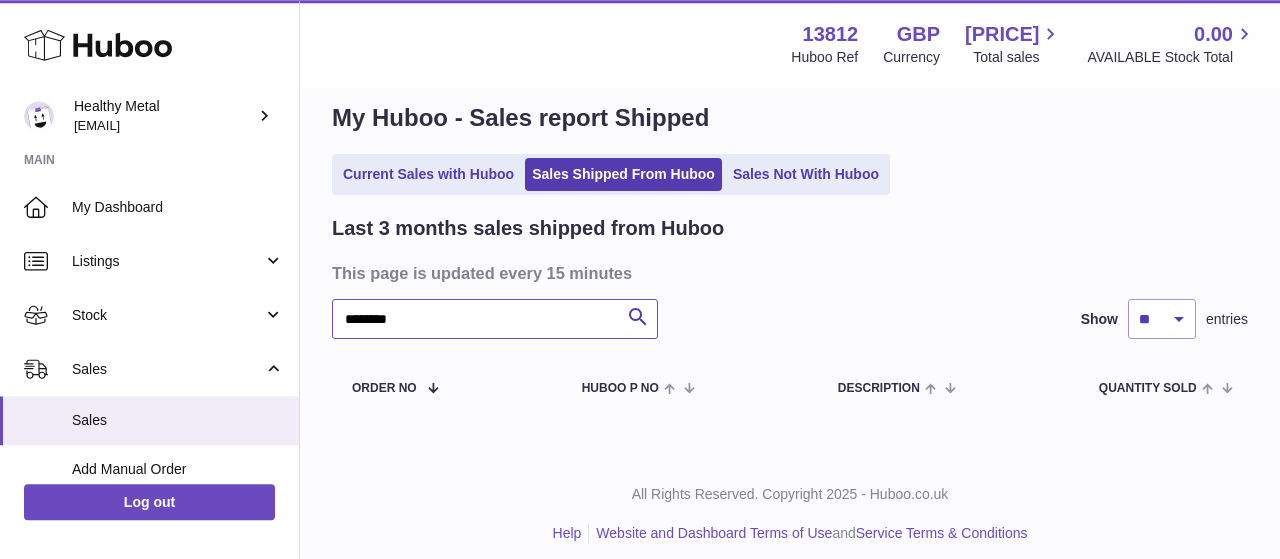 scroll, scrollTop: 41, scrollLeft: 0, axis: vertical 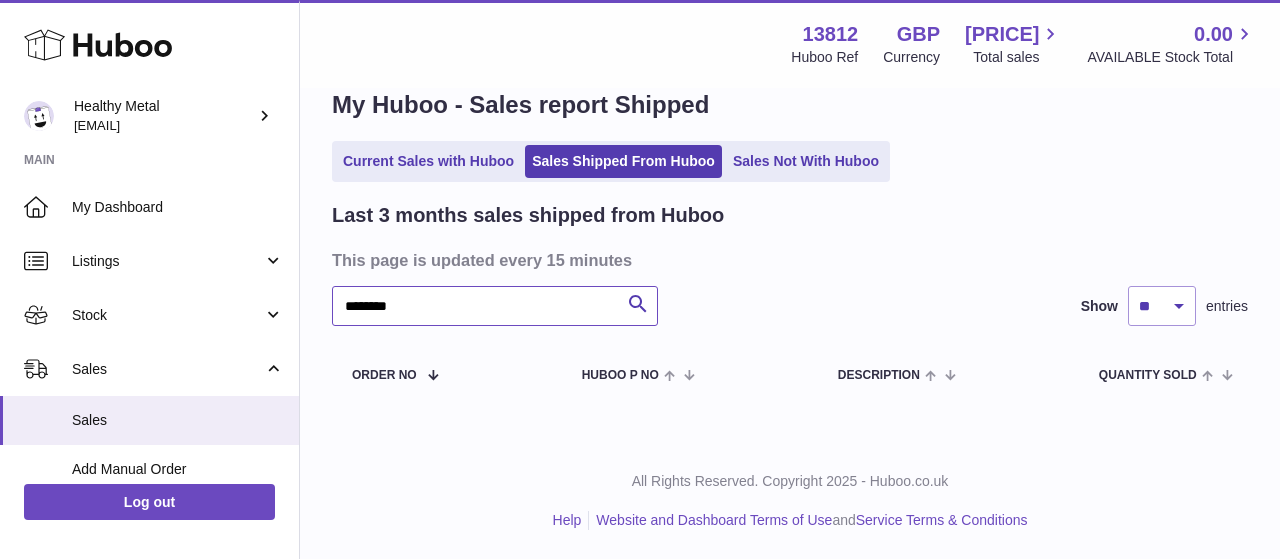 click on "********" at bounding box center (495, 306) 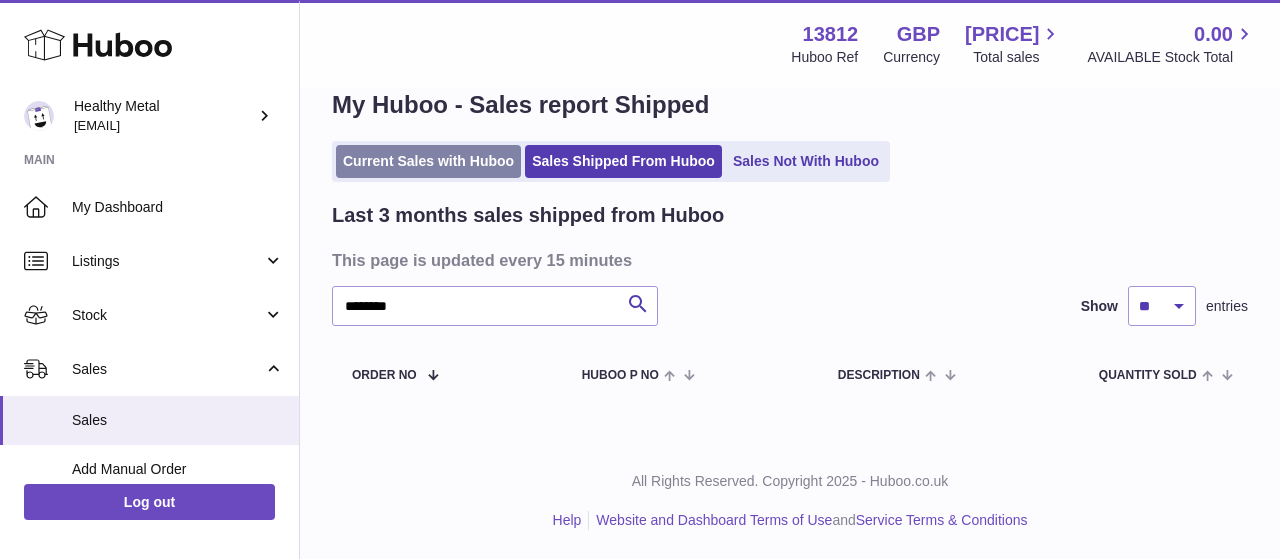 click on "Current Sales with Huboo" at bounding box center (428, 161) 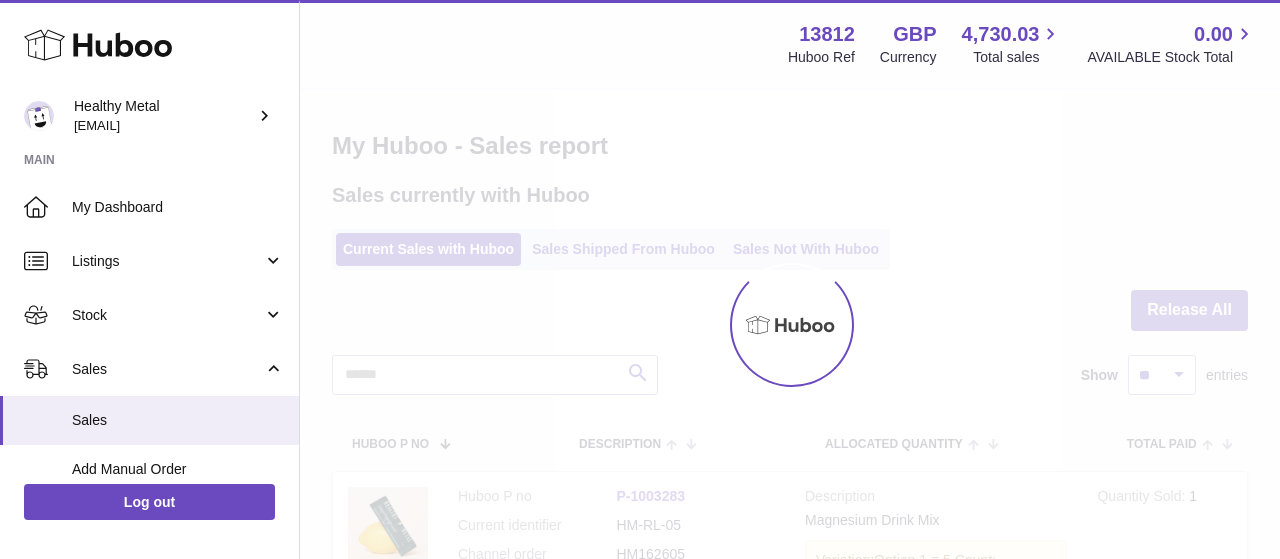 scroll, scrollTop: 0, scrollLeft: 0, axis: both 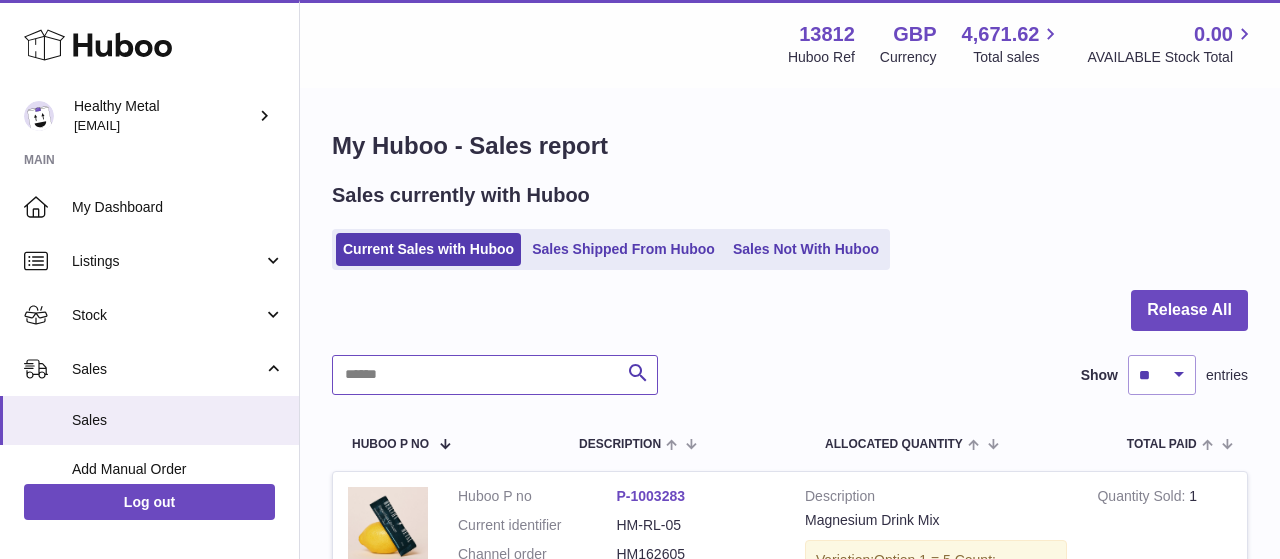 click at bounding box center [495, 375] 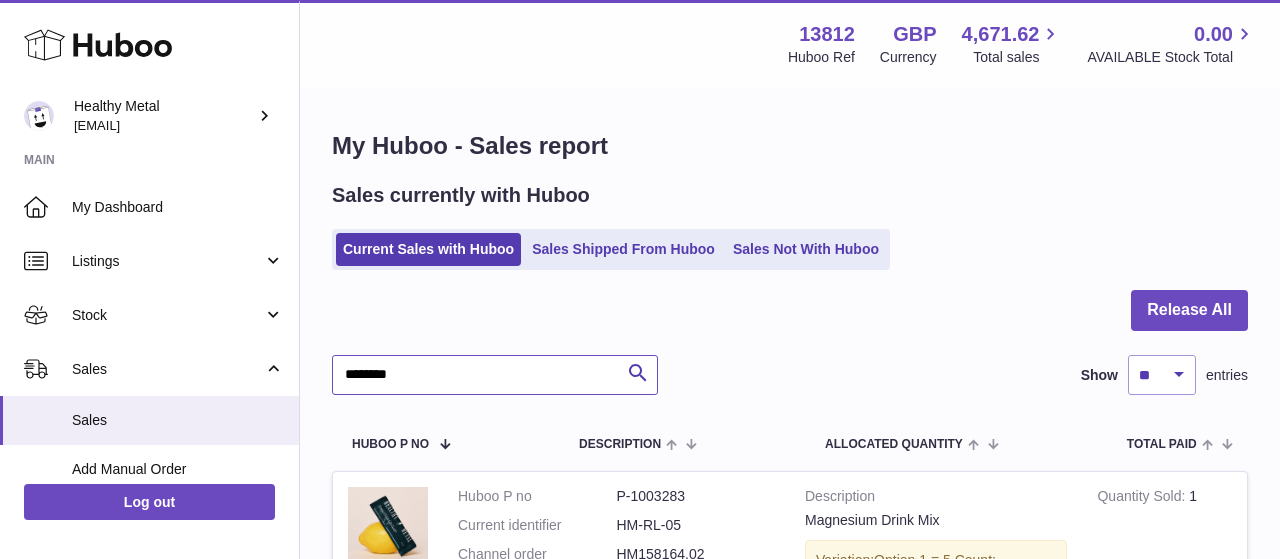 type on "********" 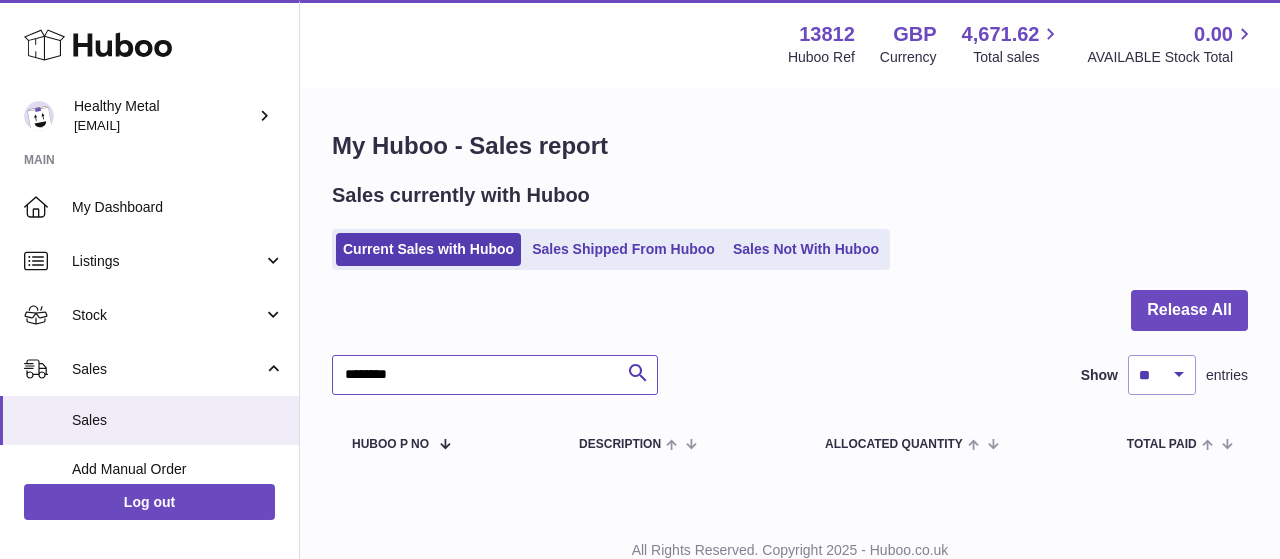 click on "********" at bounding box center (495, 375) 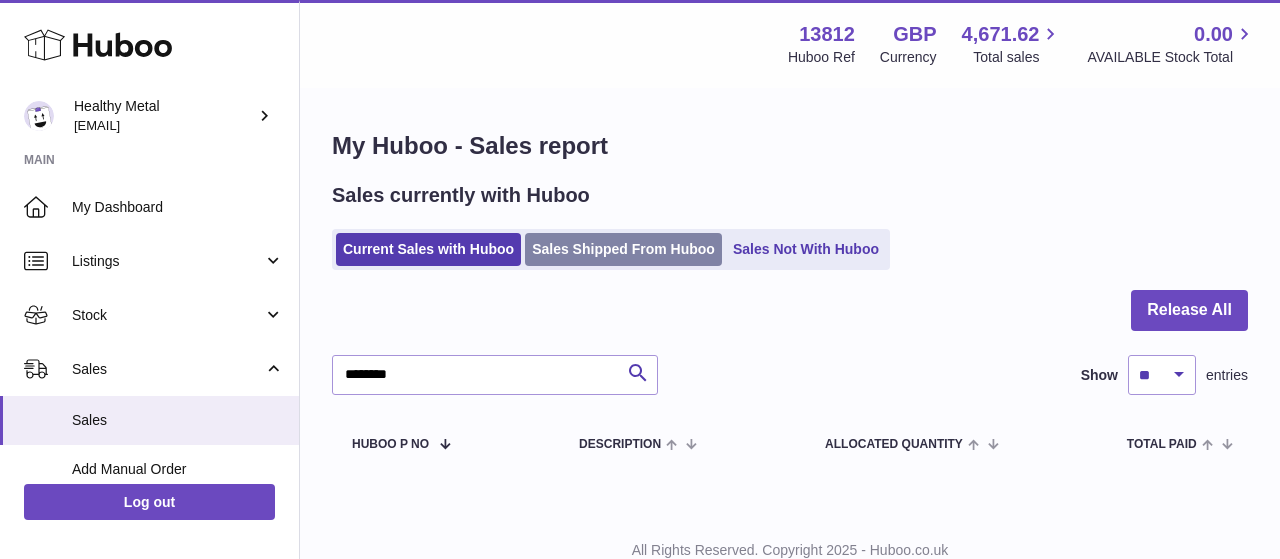 click on "Sales Shipped From Huboo" at bounding box center [623, 249] 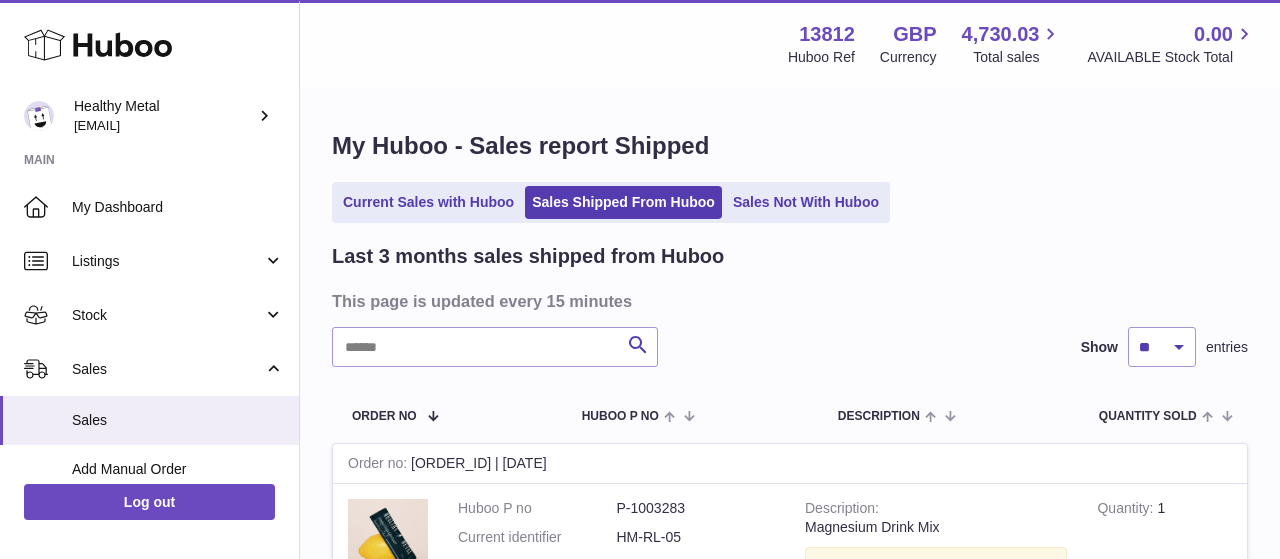 scroll, scrollTop: 0, scrollLeft: 0, axis: both 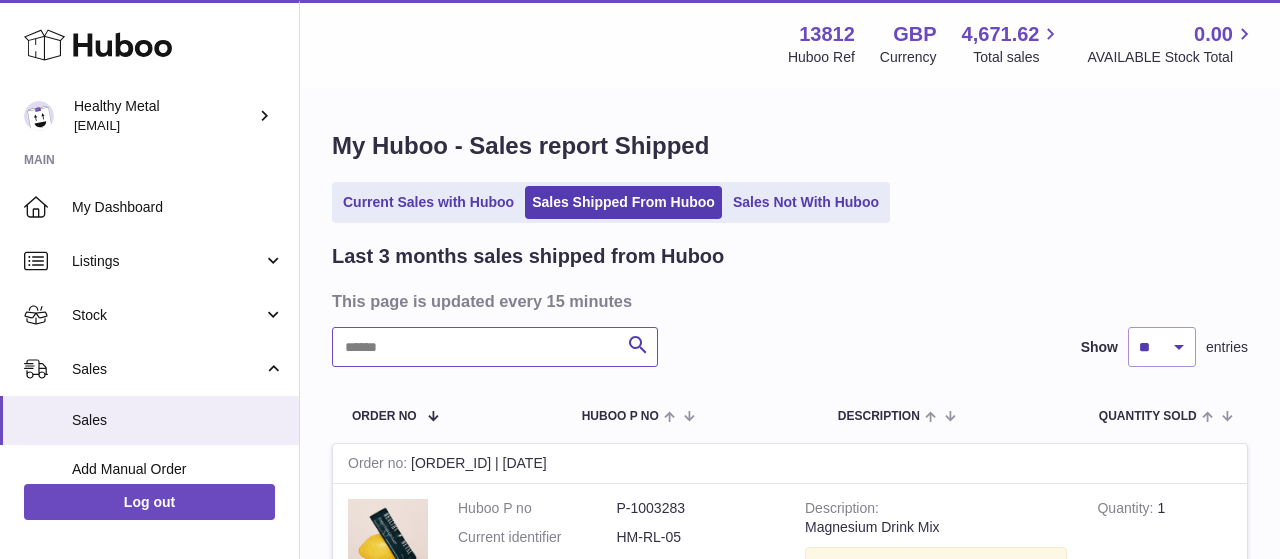 click at bounding box center (495, 347) 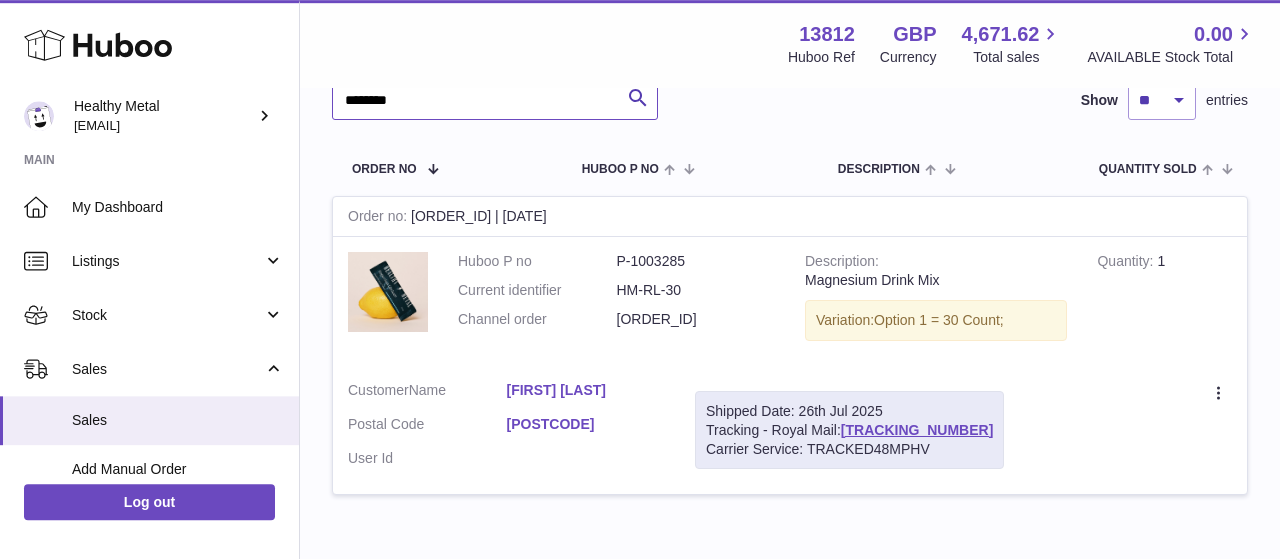 scroll, scrollTop: 312, scrollLeft: 0, axis: vertical 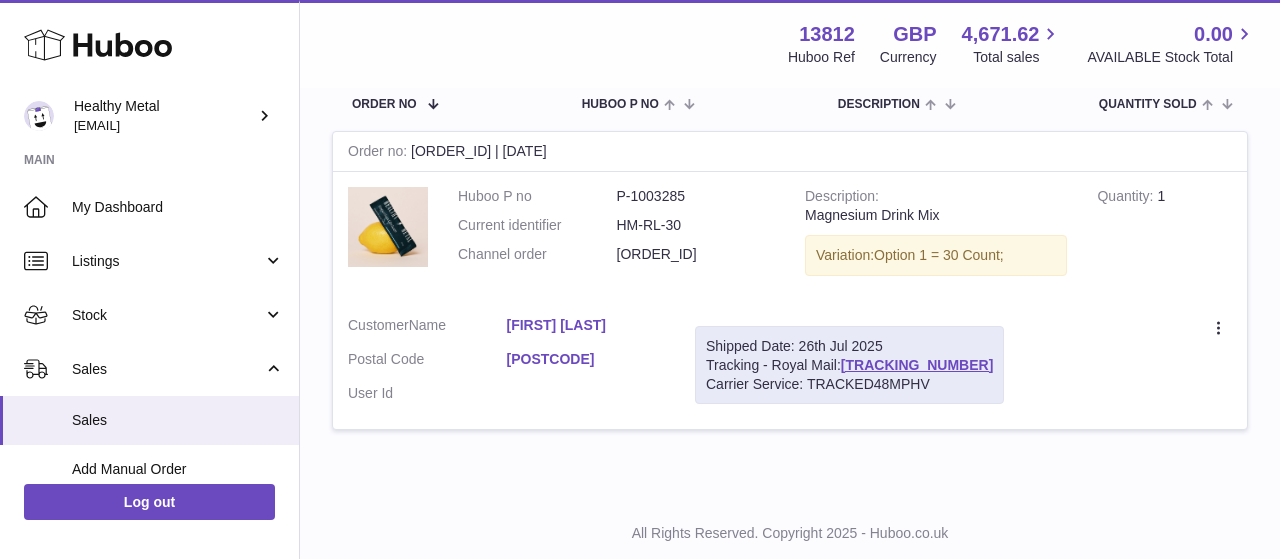 type on "********" 